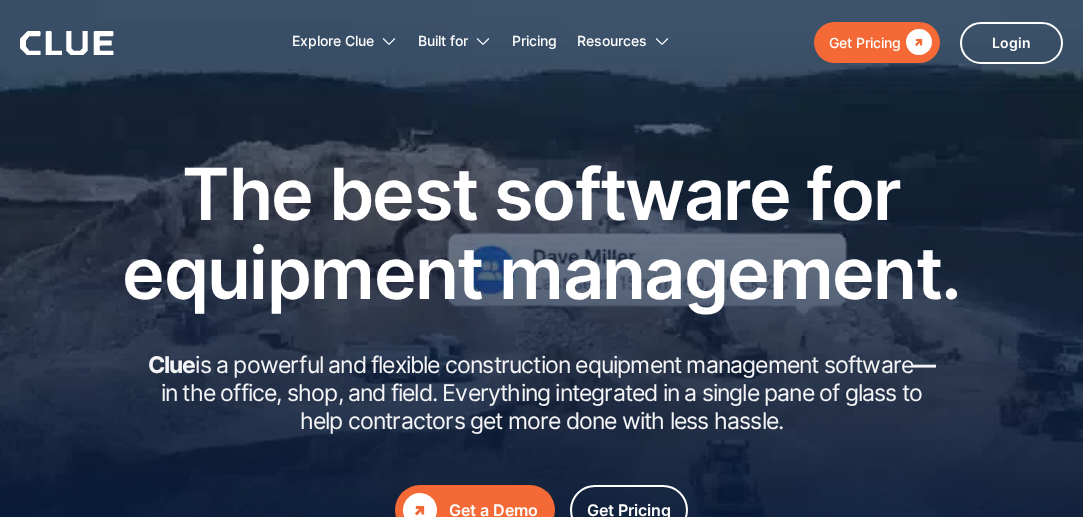 scroll, scrollTop: 118, scrollLeft: 0, axis: vertical 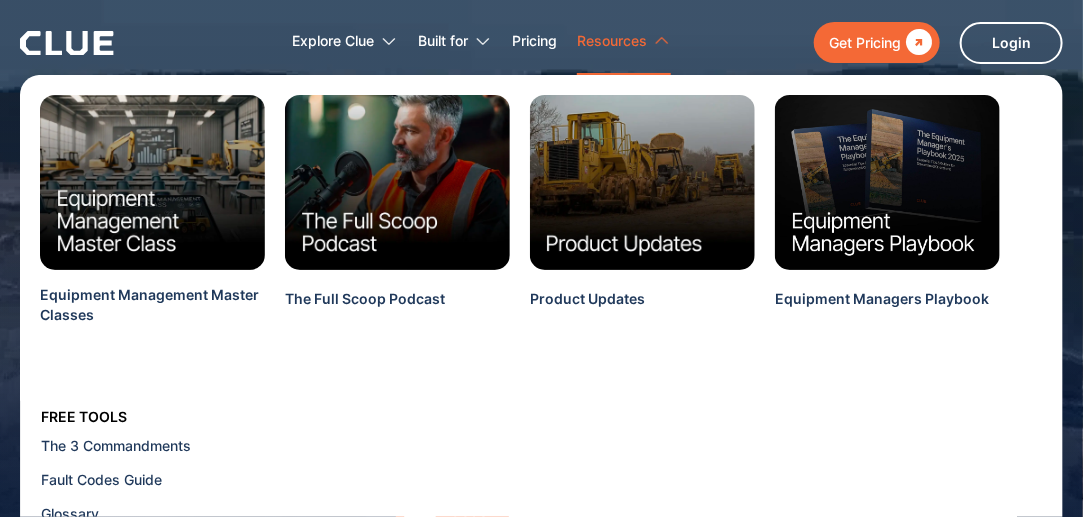 click on "Resources" at bounding box center (612, 41) 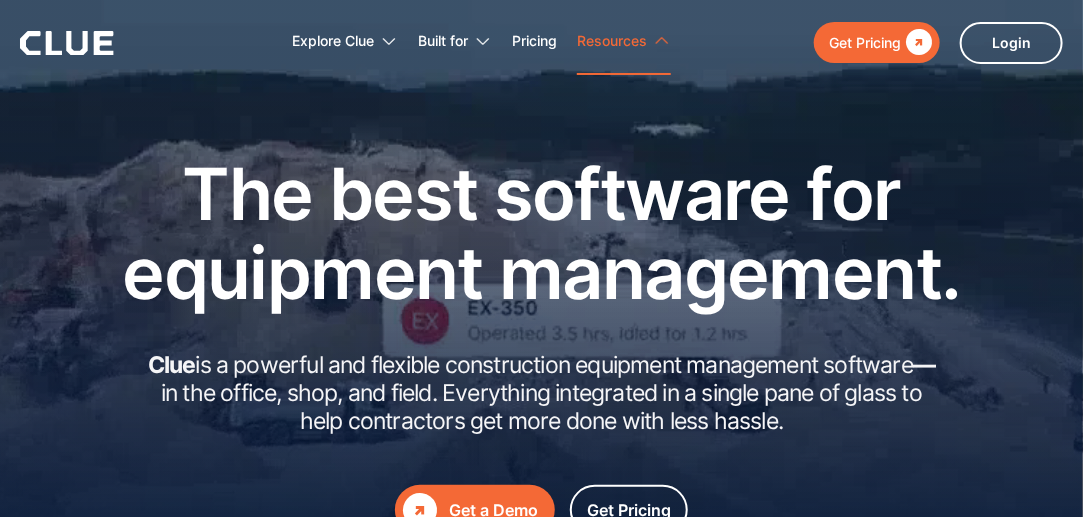 click on "Resources" at bounding box center (612, 41) 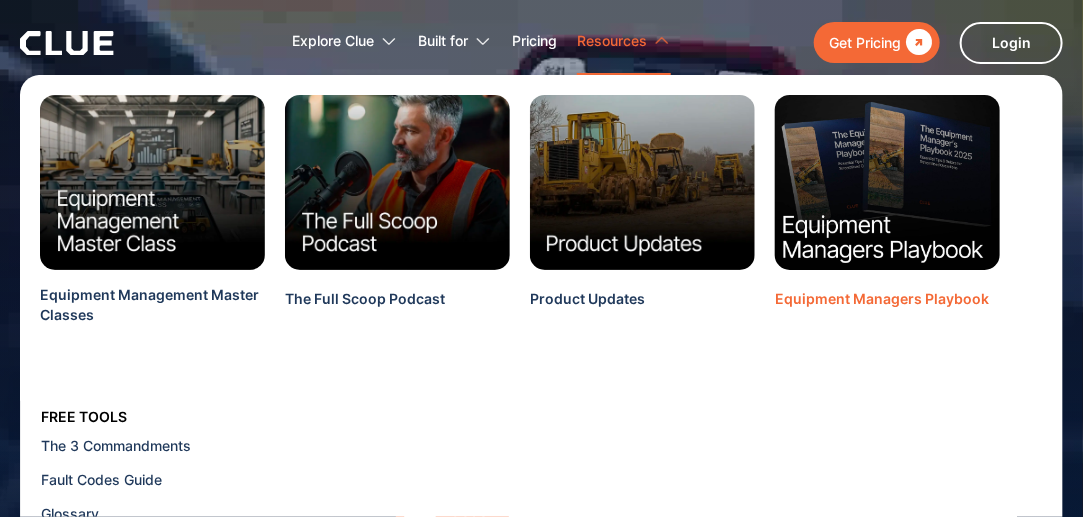 click at bounding box center [888, 182] 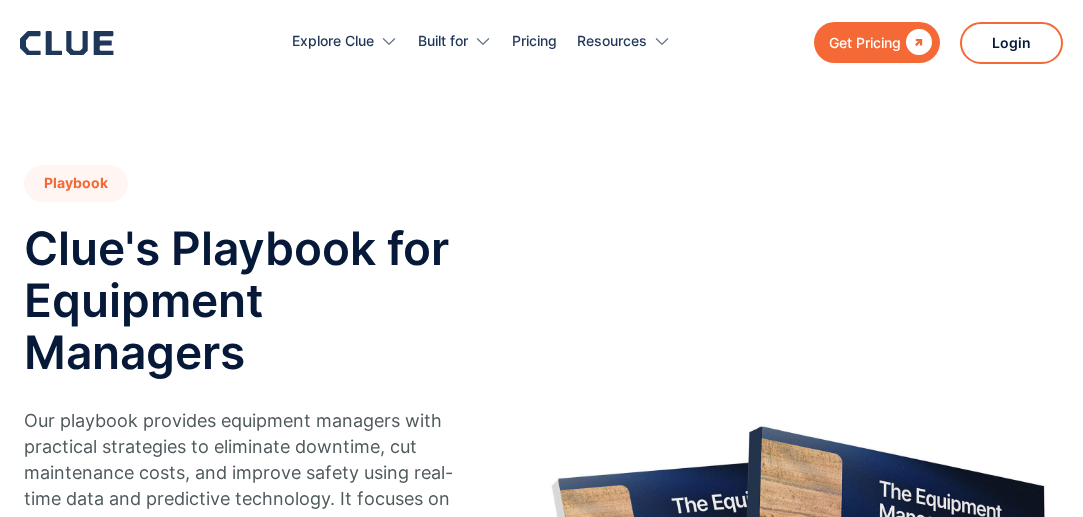 scroll, scrollTop: 0, scrollLeft: 0, axis: both 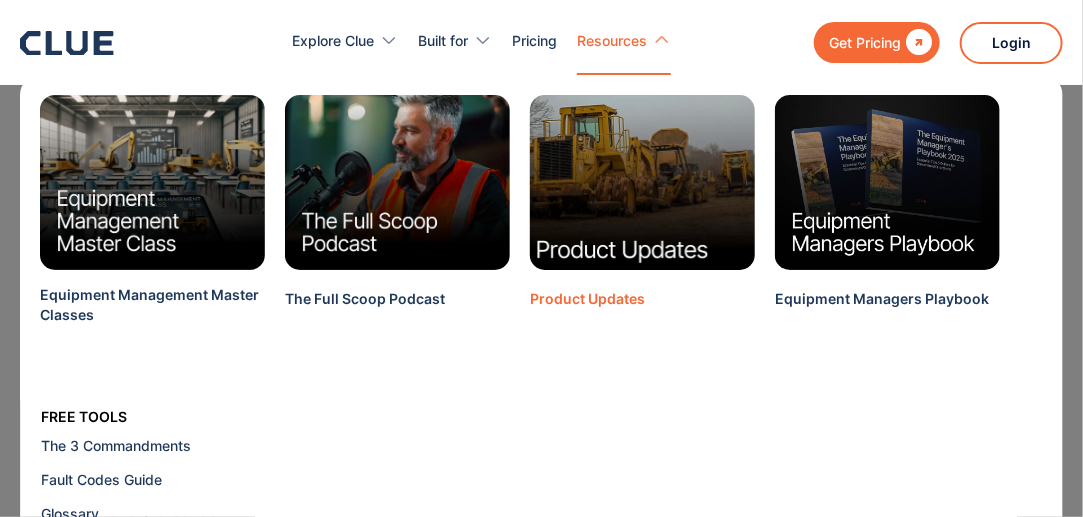 click at bounding box center (643, 182) 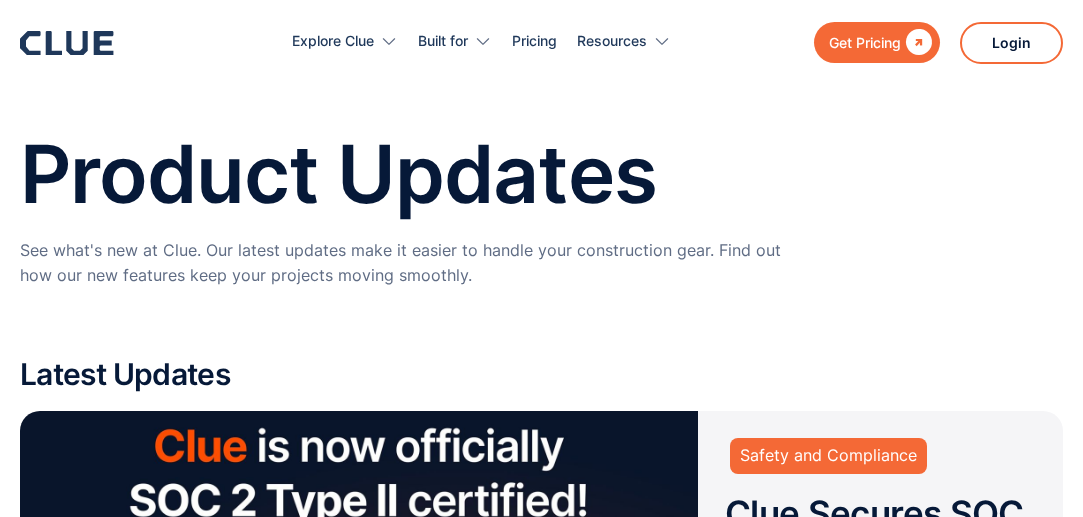 scroll, scrollTop: 0, scrollLeft: 0, axis: both 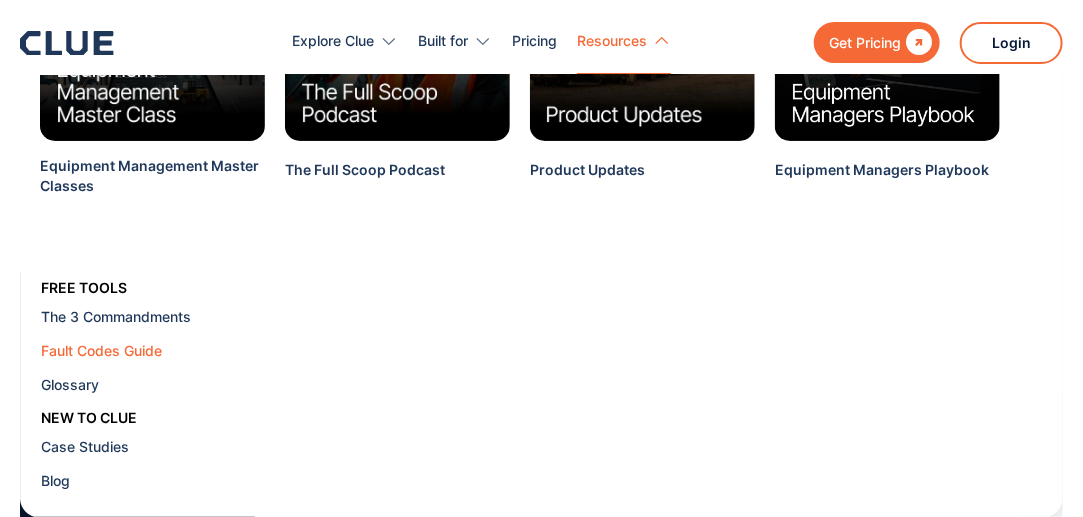 click on "Fault Codes Guide" at bounding box center (163, 350) 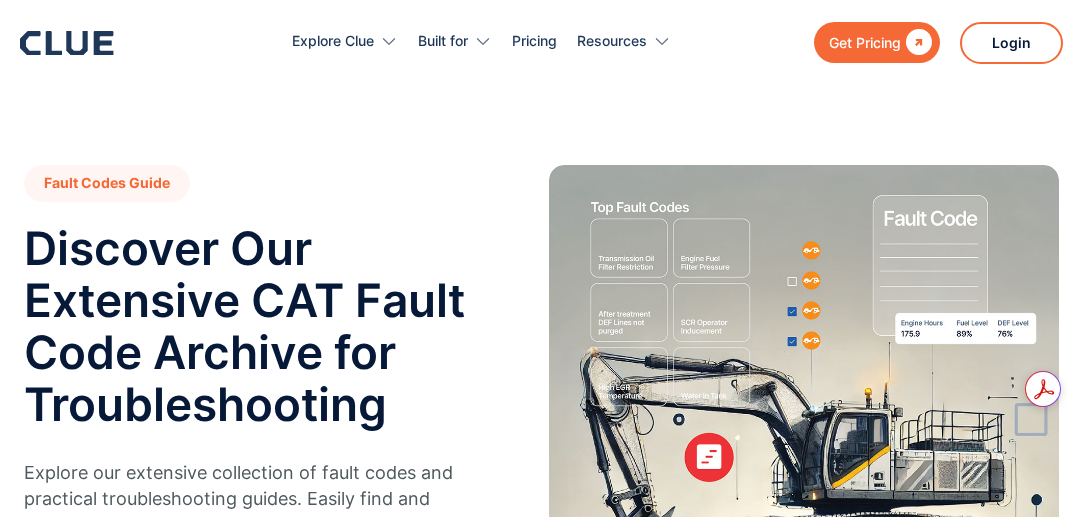 scroll, scrollTop: 0, scrollLeft: 0, axis: both 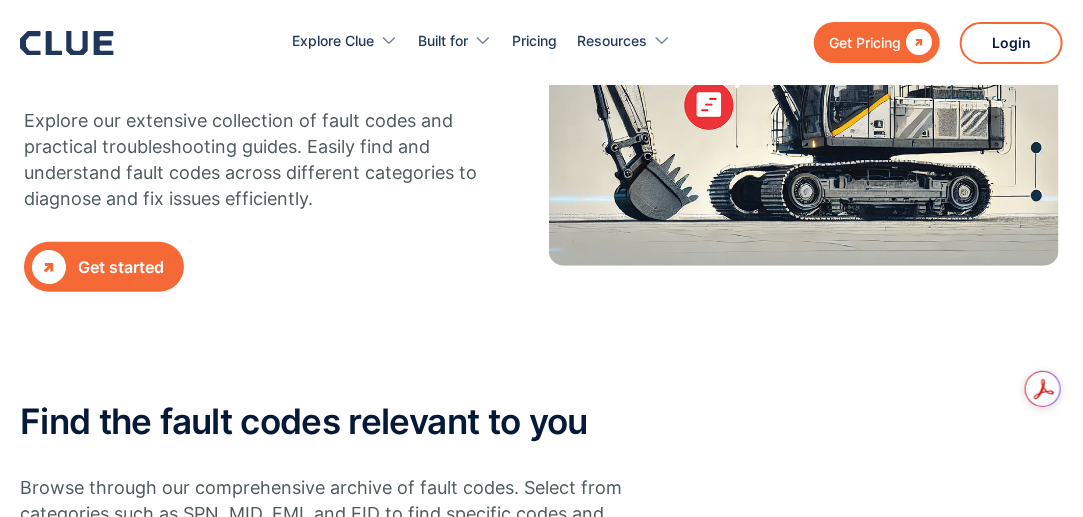 click on "Get started" at bounding box center (121, 267) 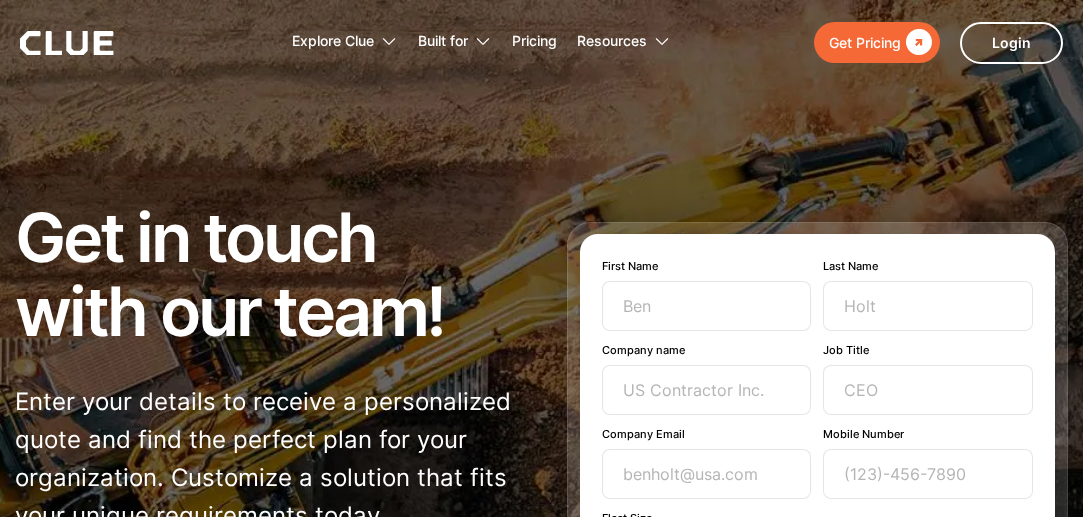scroll, scrollTop: 0, scrollLeft: 0, axis: both 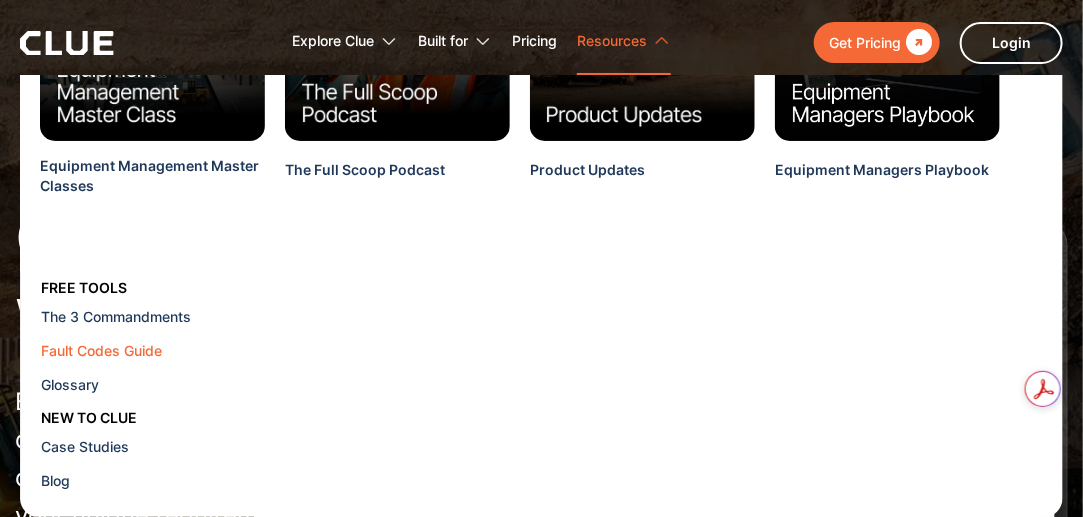 click on "Fault Codes Guide" at bounding box center (163, 350) 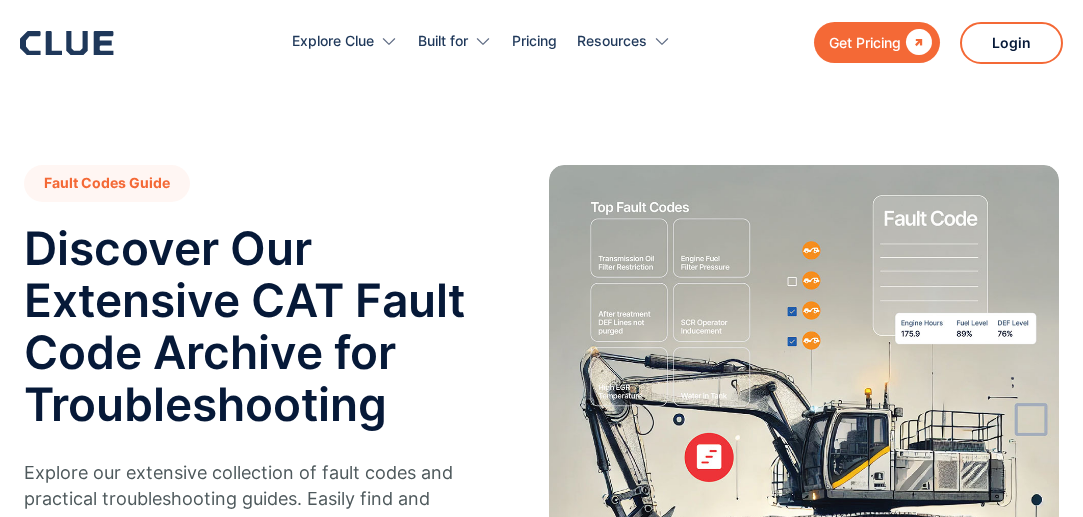 scroll, scrollTop: 0, scrollLeft: 0, axis: both 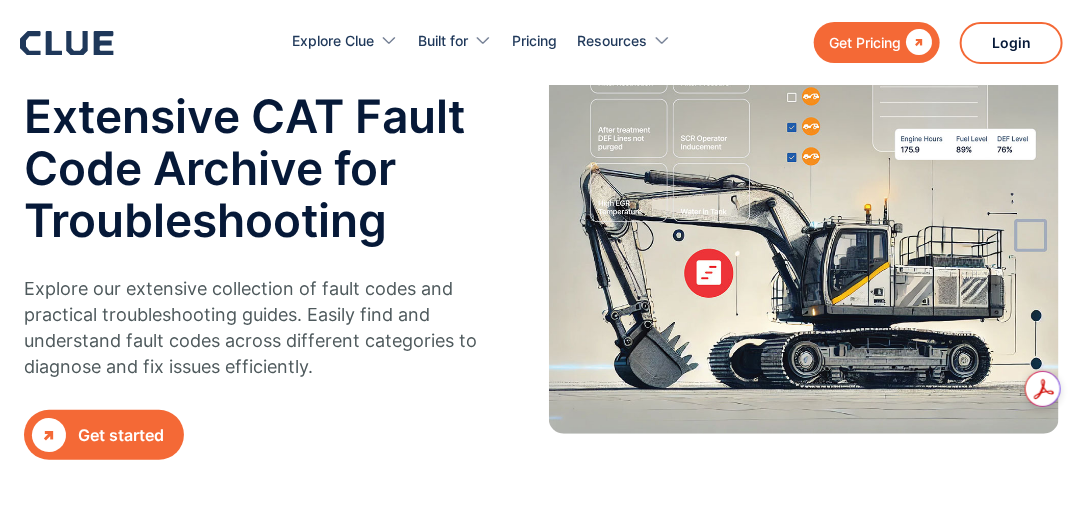 click on "Get started" at bounding box center [121, 435] 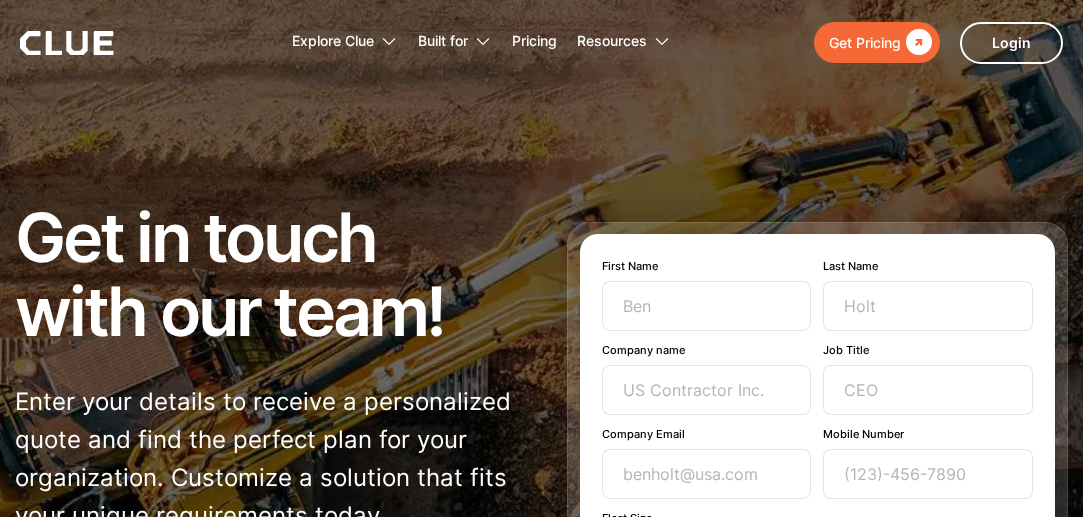 scroll, scrollTop: 0, scrollLeft: 0, axis: both 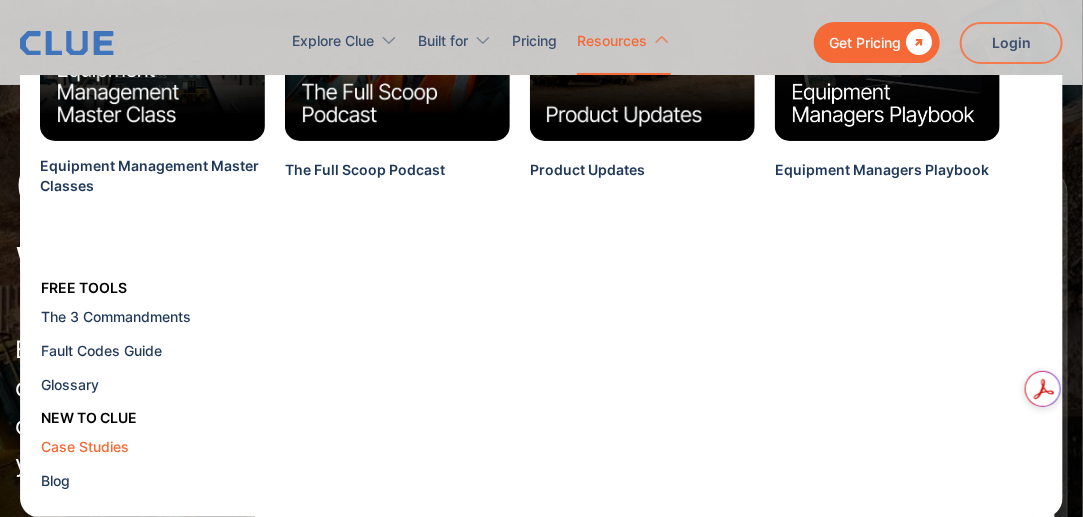 click on "Case Studies" at bounding box center [163, 446] 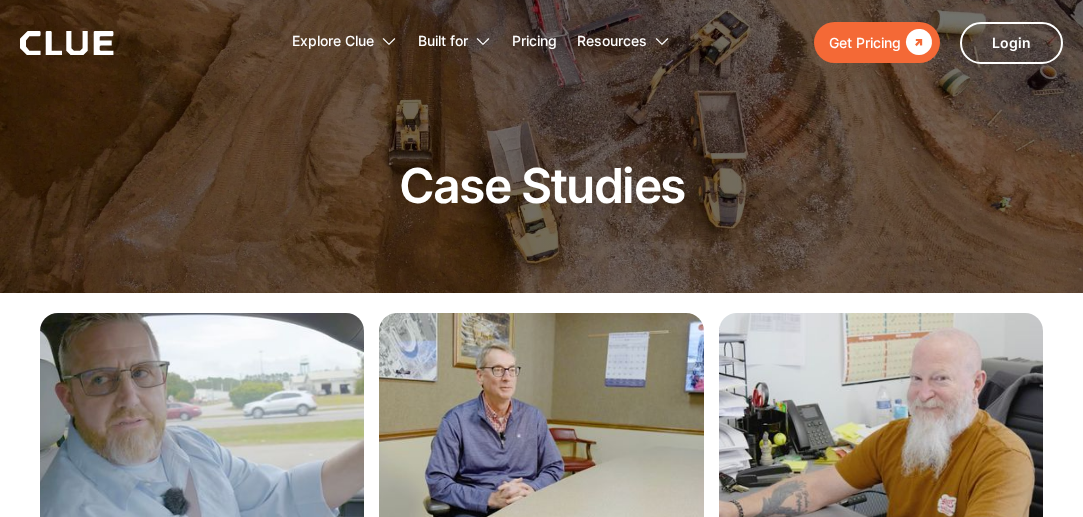 scroll, scrollTop: 0, scrollLeft: 0, axis: both 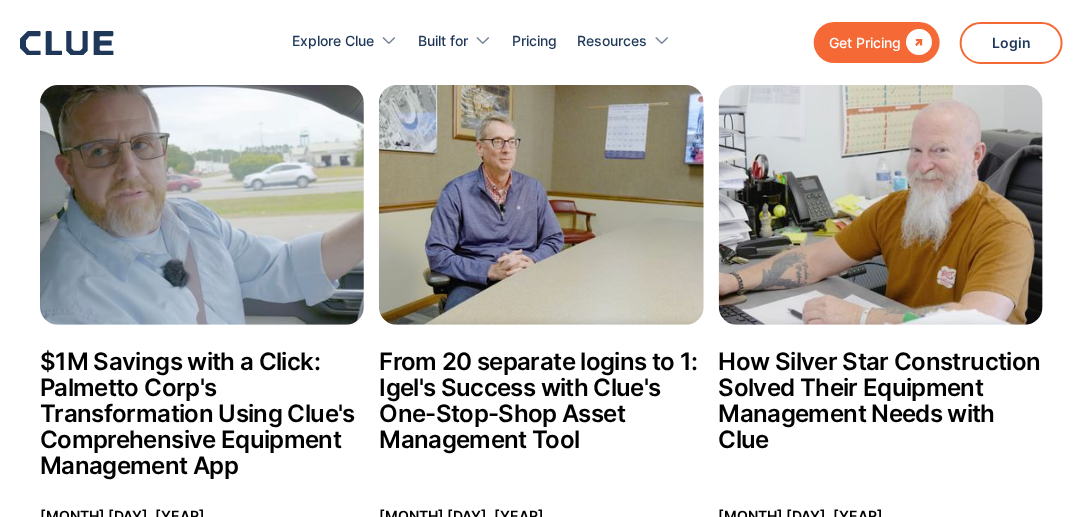 click on "From 20 separate logins to 1: Igel's Success with Clue's One-Stop-Shop Asset Management Tool" at bounding box center (541, 401) 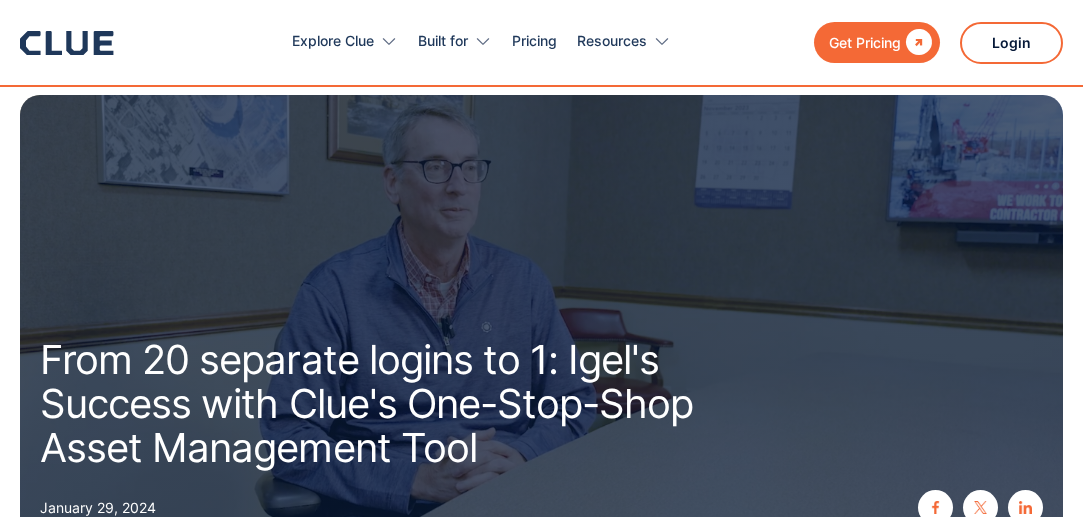 scroll, scrollTop: 0, scrollLeft: 0, axis: both 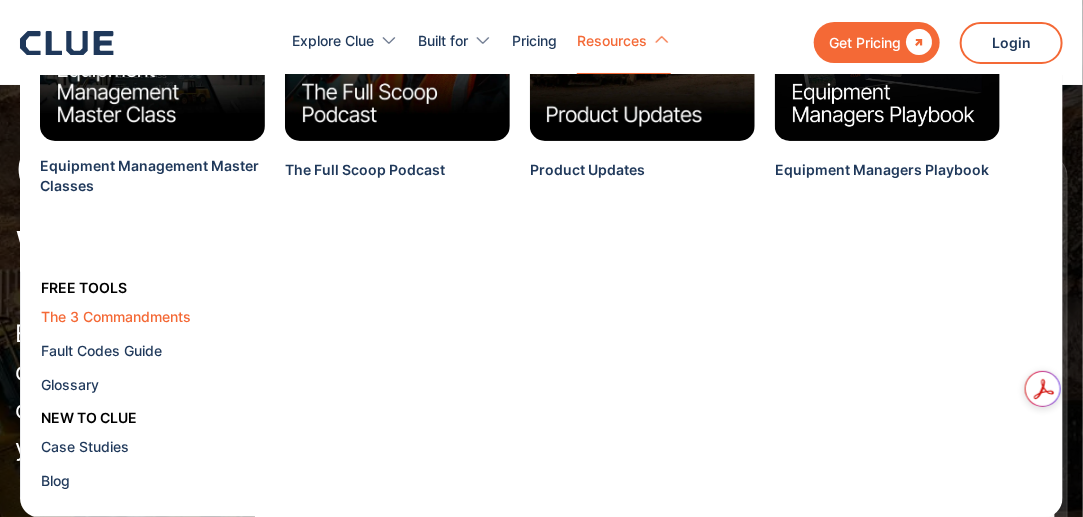 click on "The 3 Commandments" at bounding box center [163, 316] 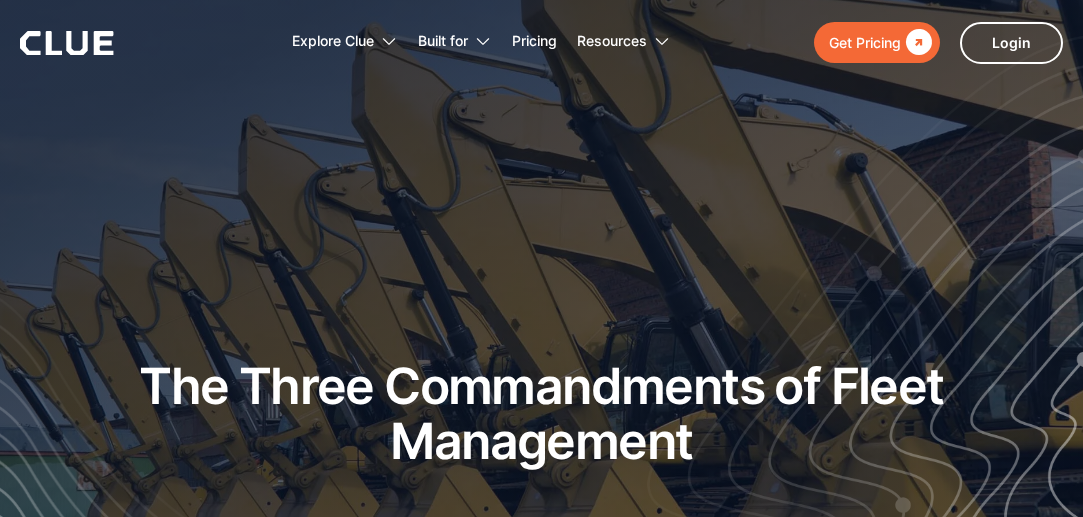 scroll, scrollTop: 0, scrollLeft: 0, axis: both 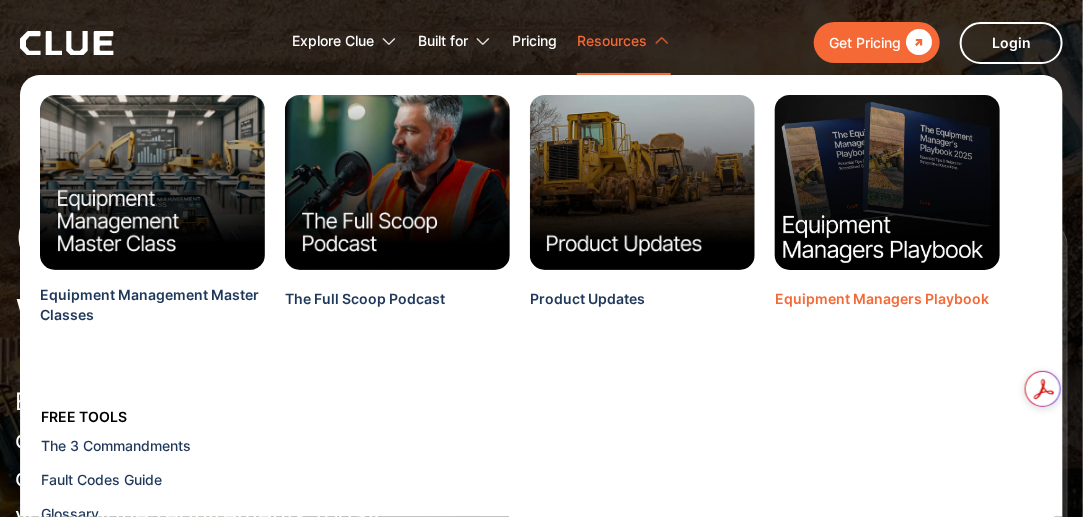 click at bounding box center (888, 182) 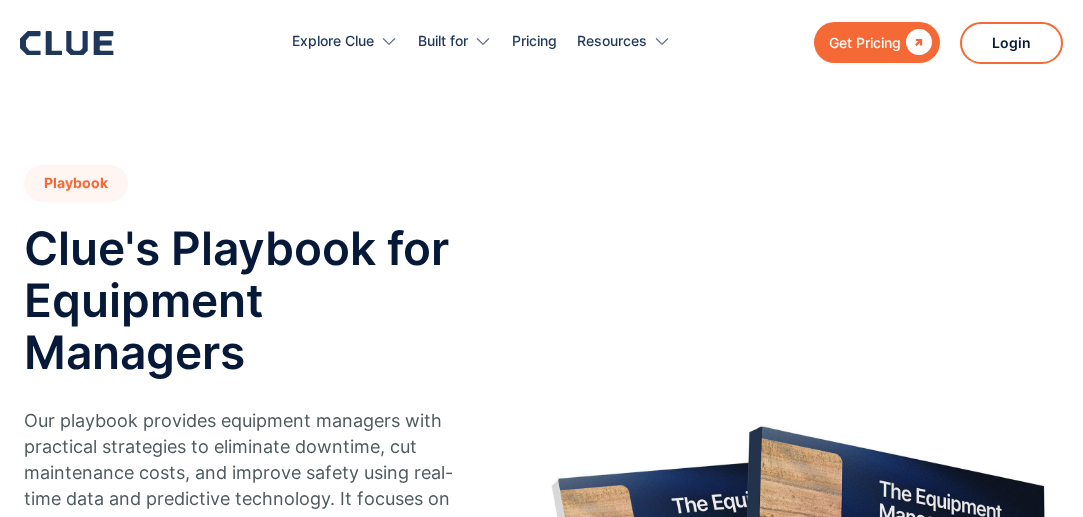 scroll, scrollTop: 0, scrollLeft: 0, axis: both 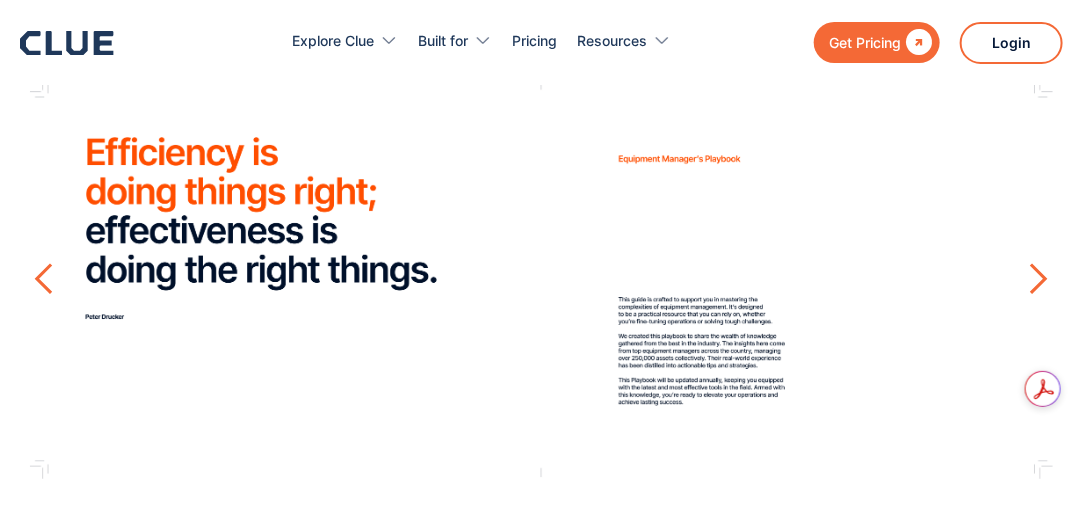 click at bounding box center (1038, 278) 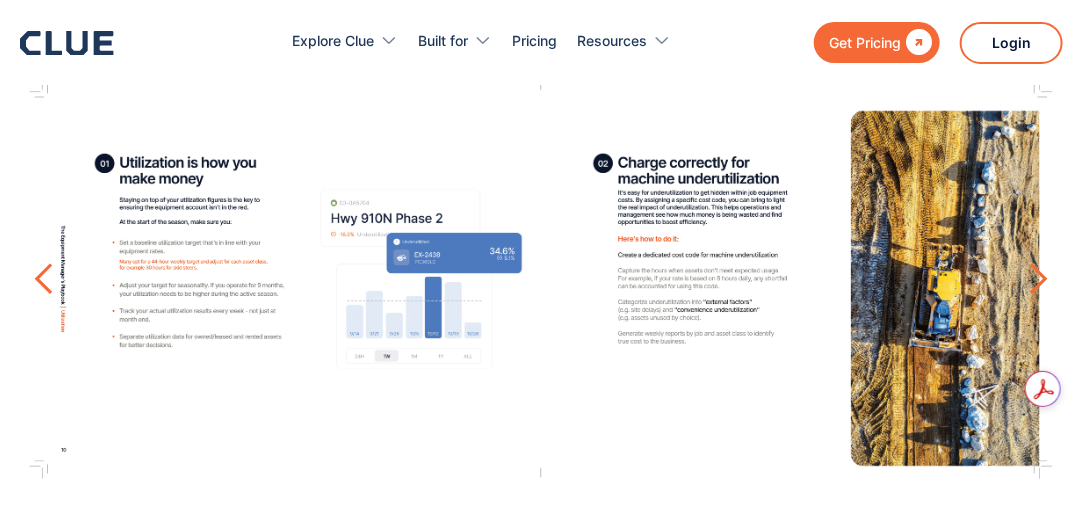 click at bounding box center (541, 279) 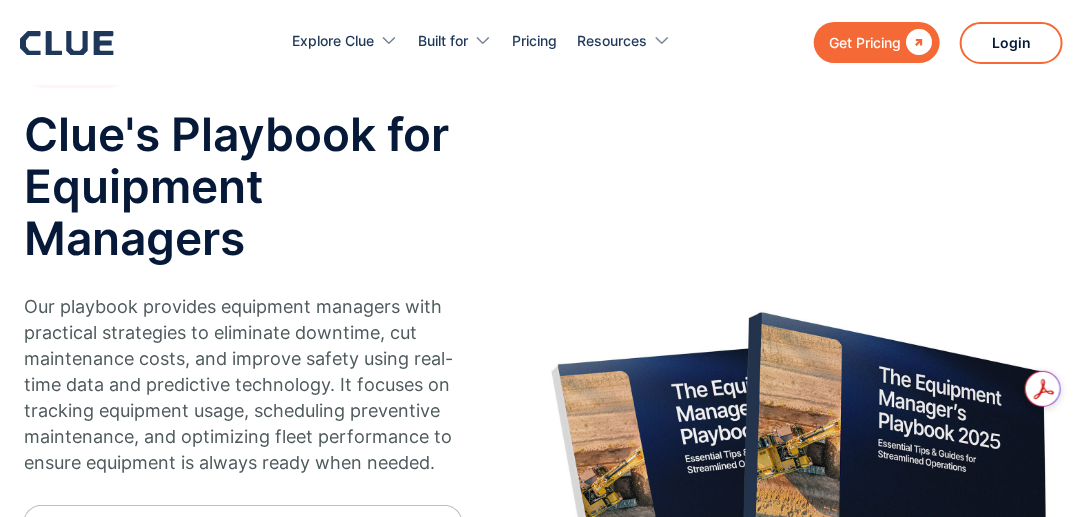 scroll, scrollTop: 112, scrollLeft: 0, axis: vertical 